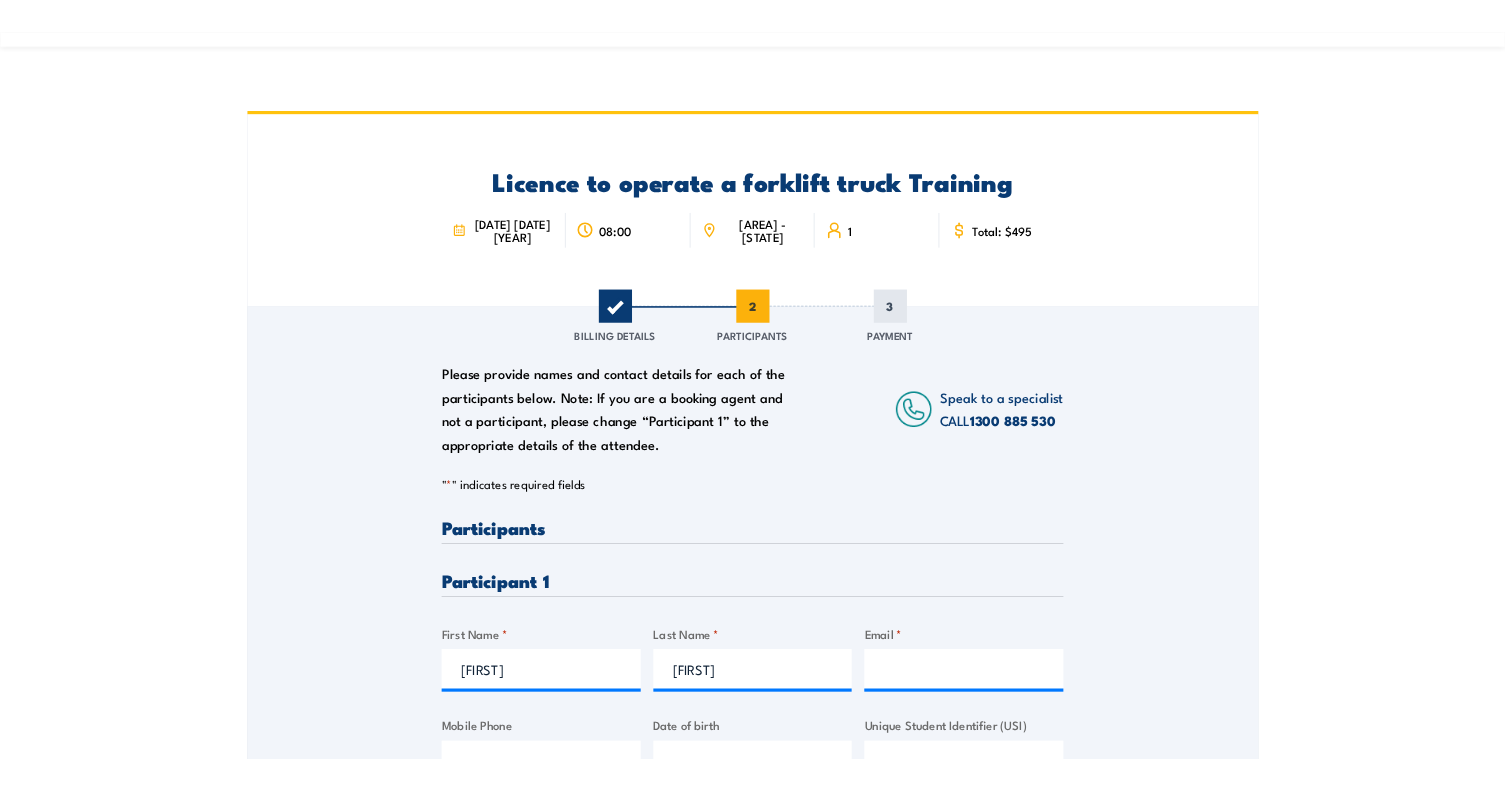 scroll, scrollTop: 400, scrollLeft: 0, axis: vertical 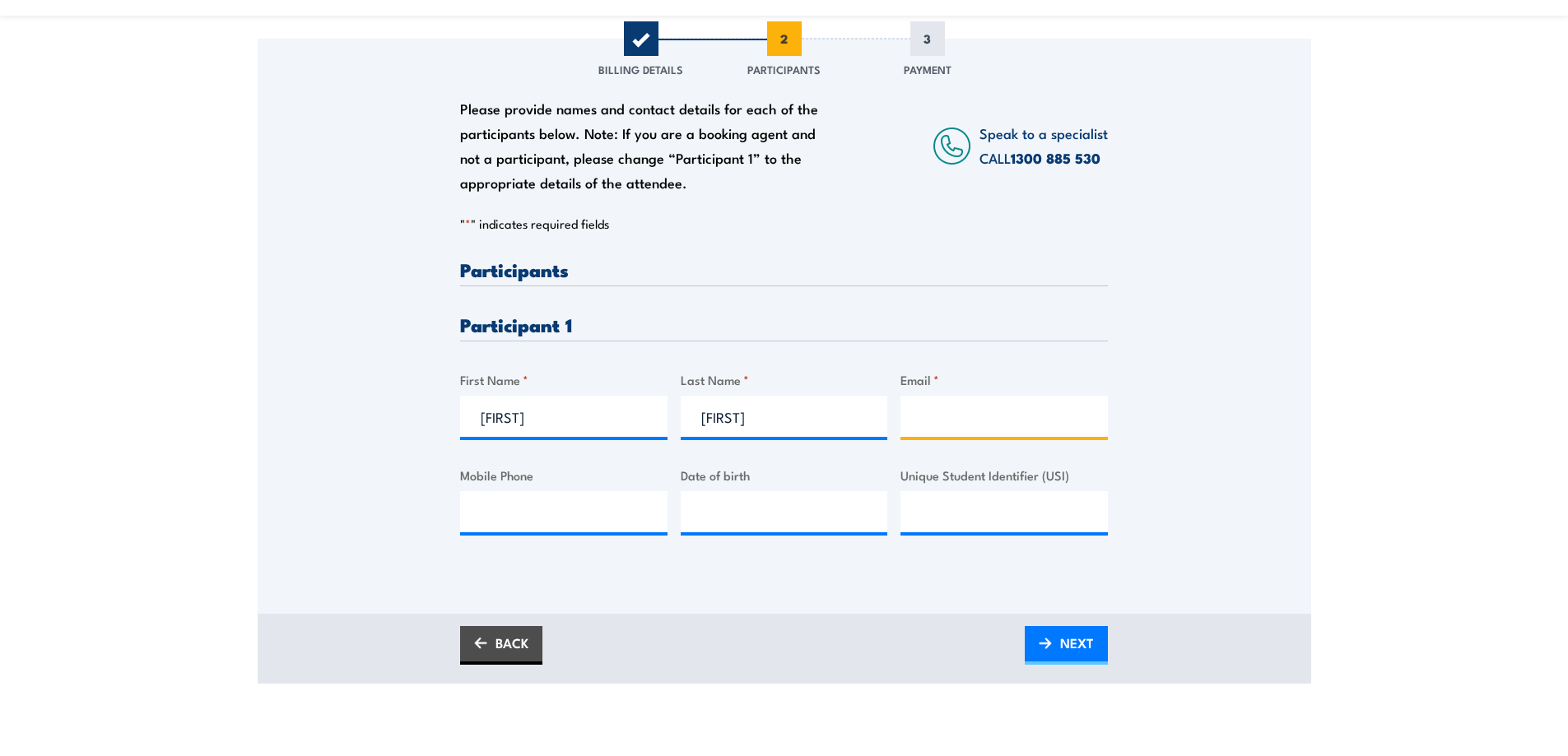 click on "Email *" at bounding box center [1004, 416] 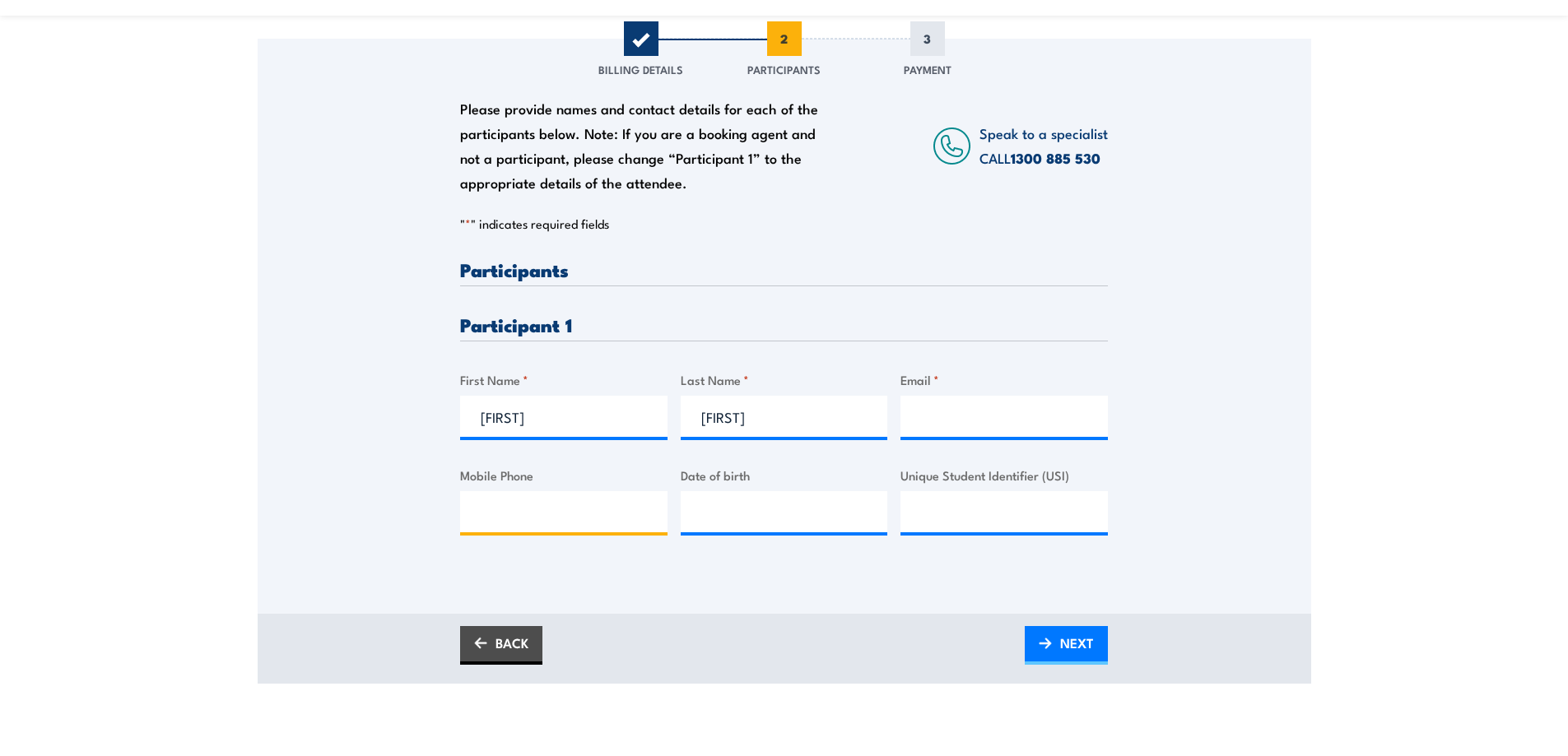 click on "Mobile Phone" at bounding box center (564, 512) 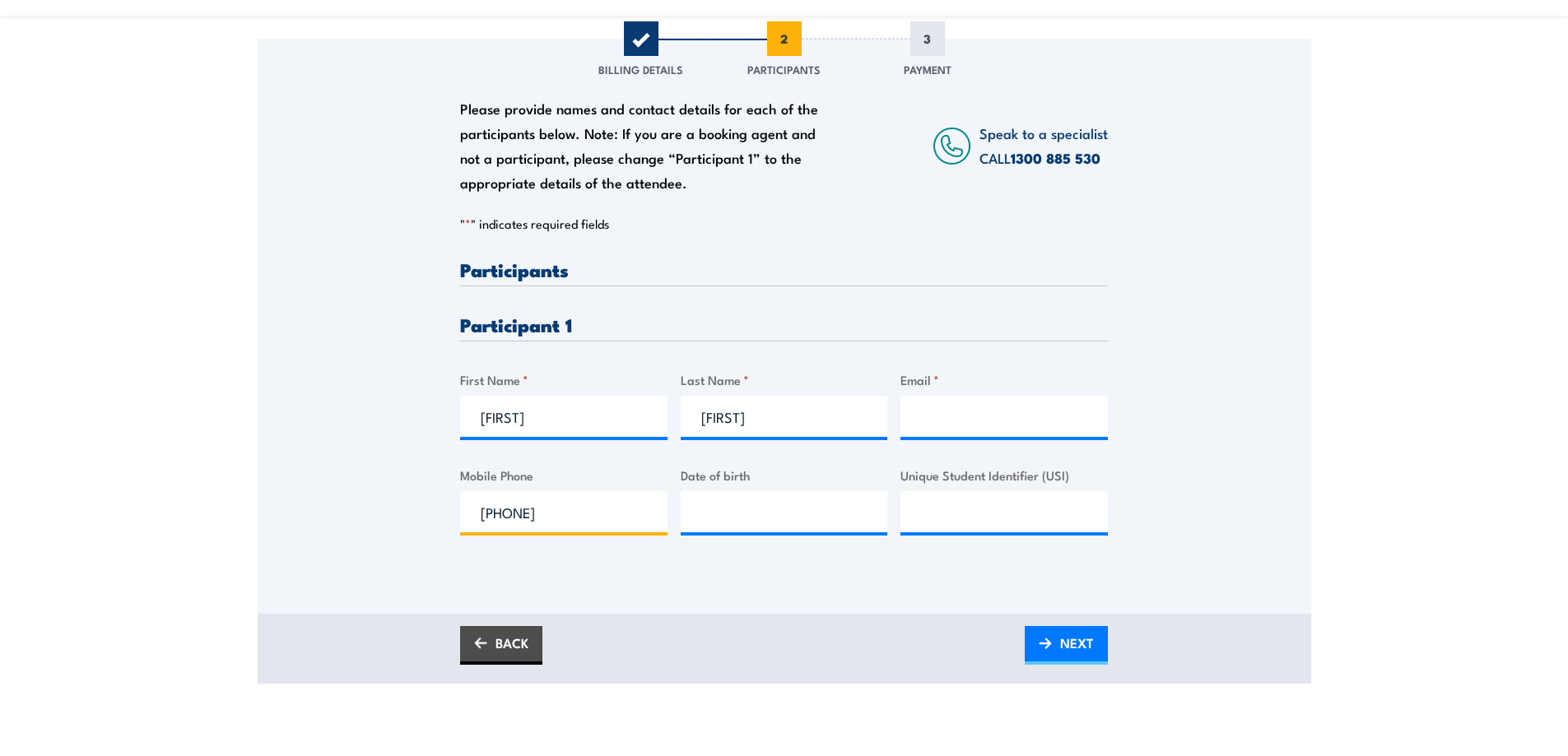 type on "[PHONE]" 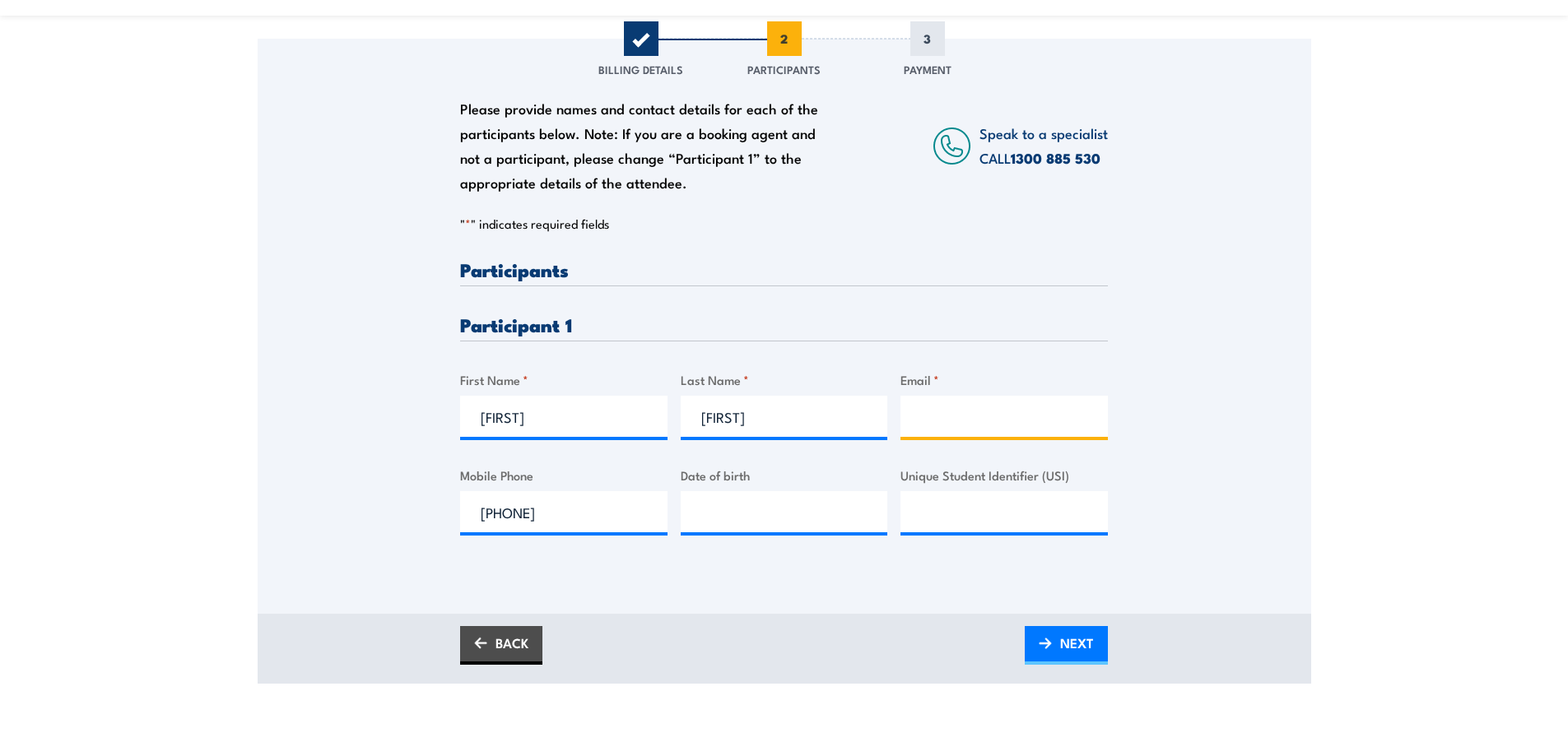 click on "Email *" at bounding box center (1004, 416) 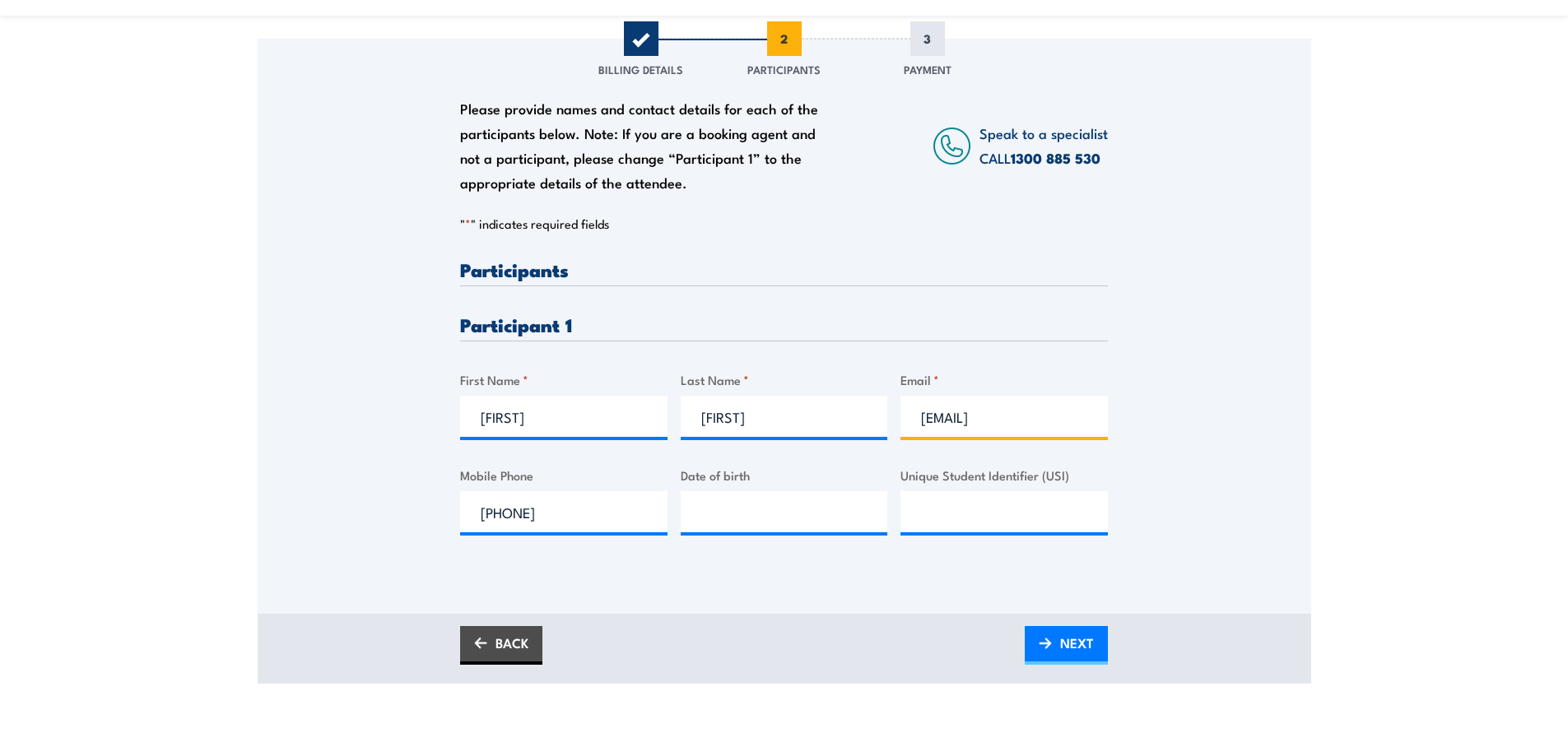 scroll, scrollTop: 0, scrollLeft: 70, axis: horizontal 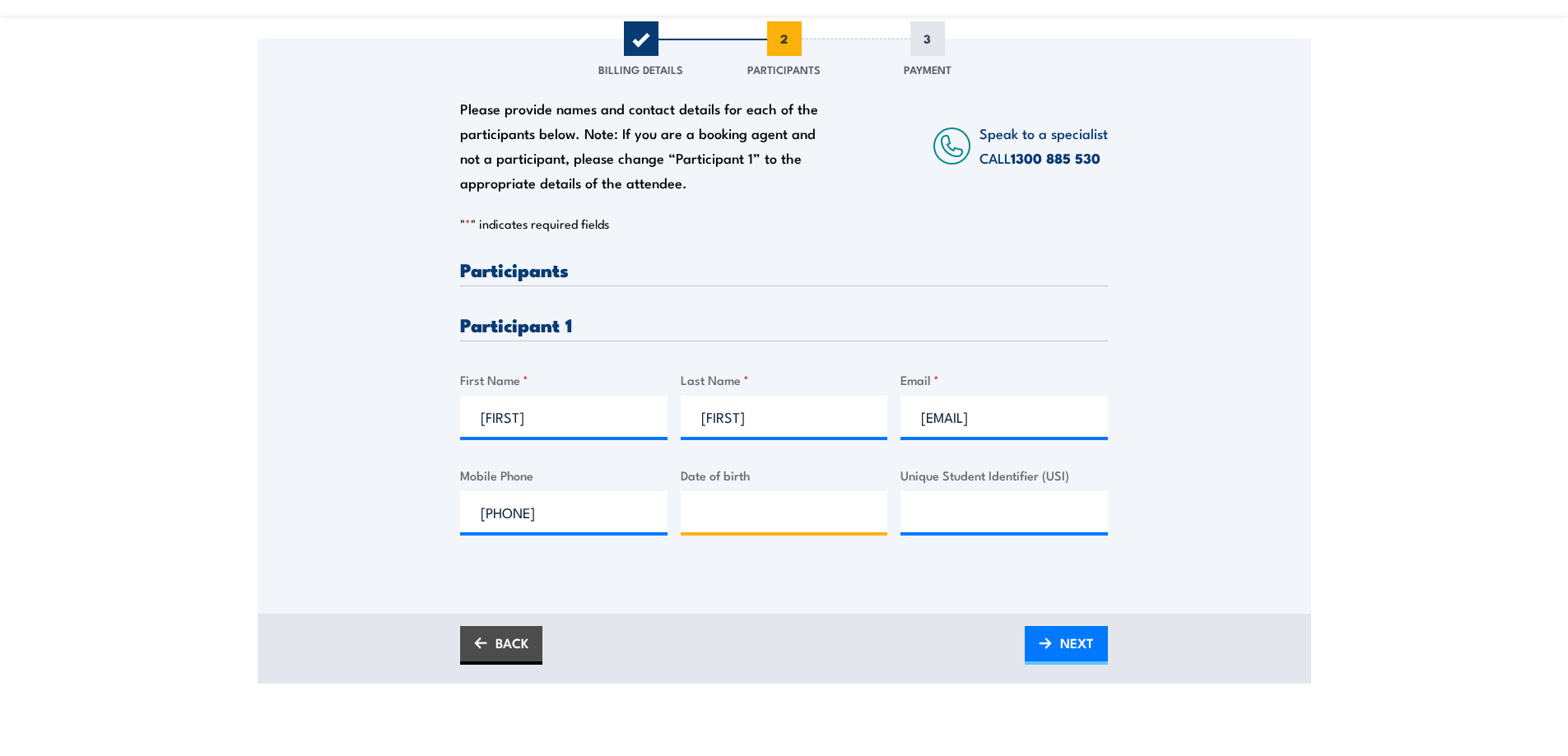 type on "__/__/____" 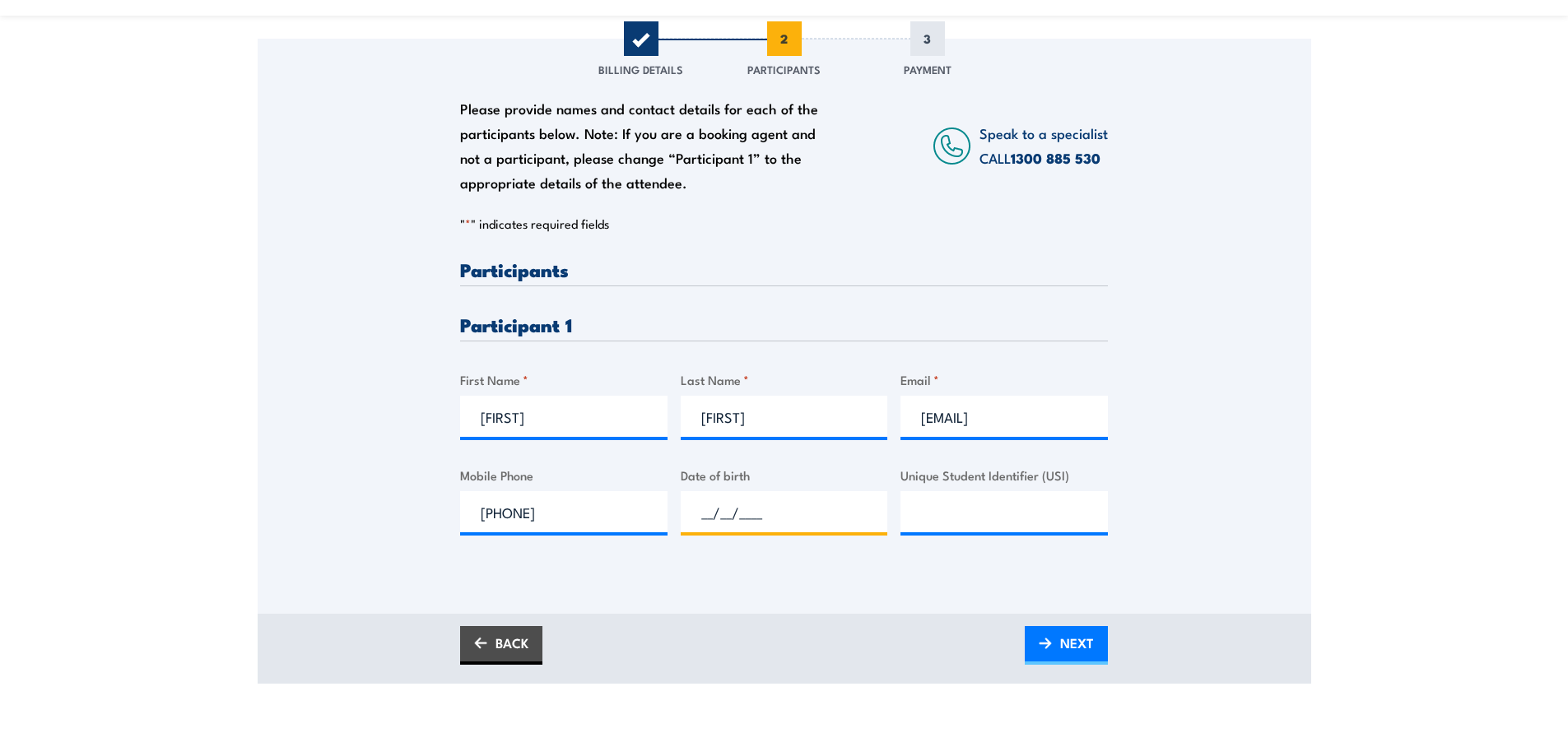 click on "__/__/____" at bounding box center (784, 512) 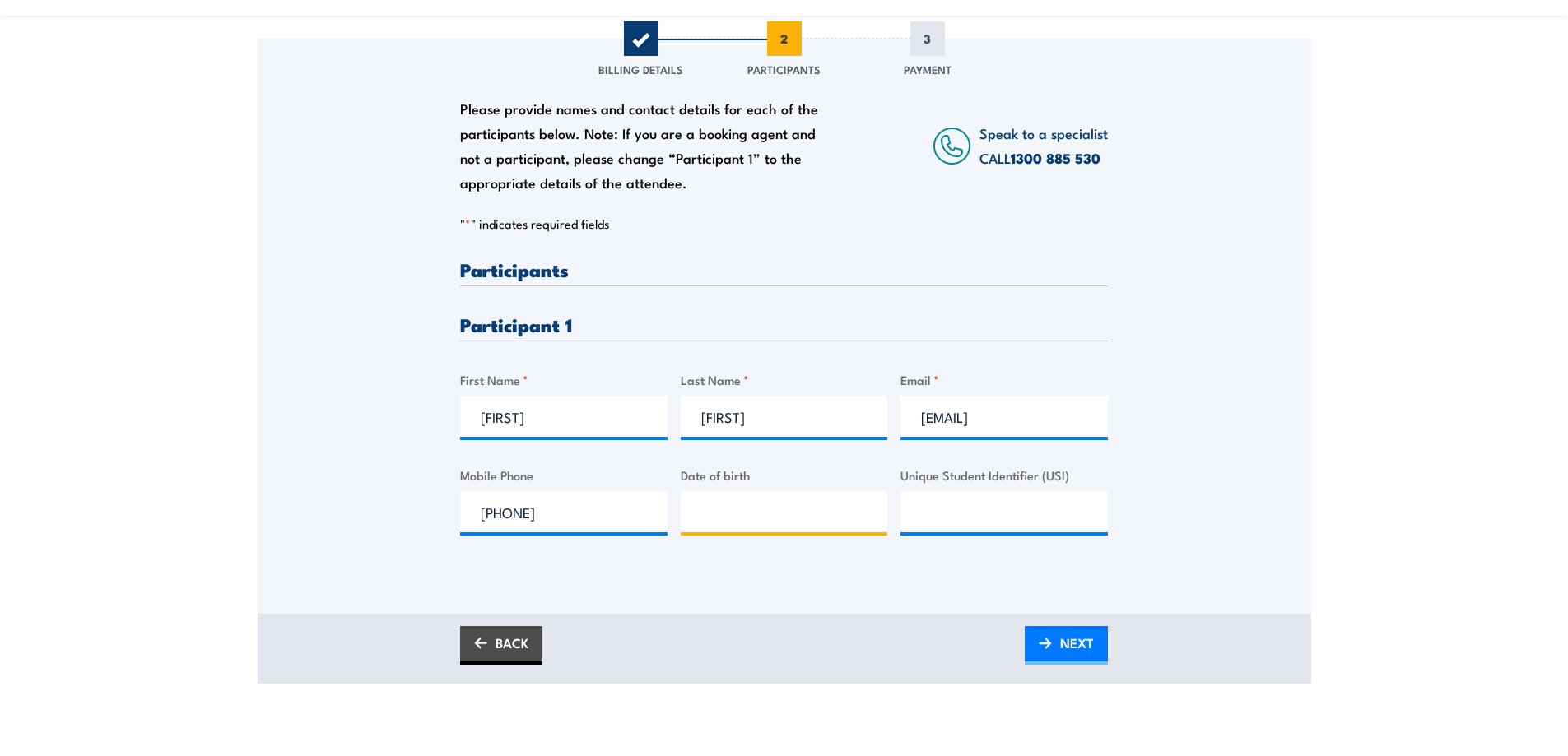 type on "__/__/____" 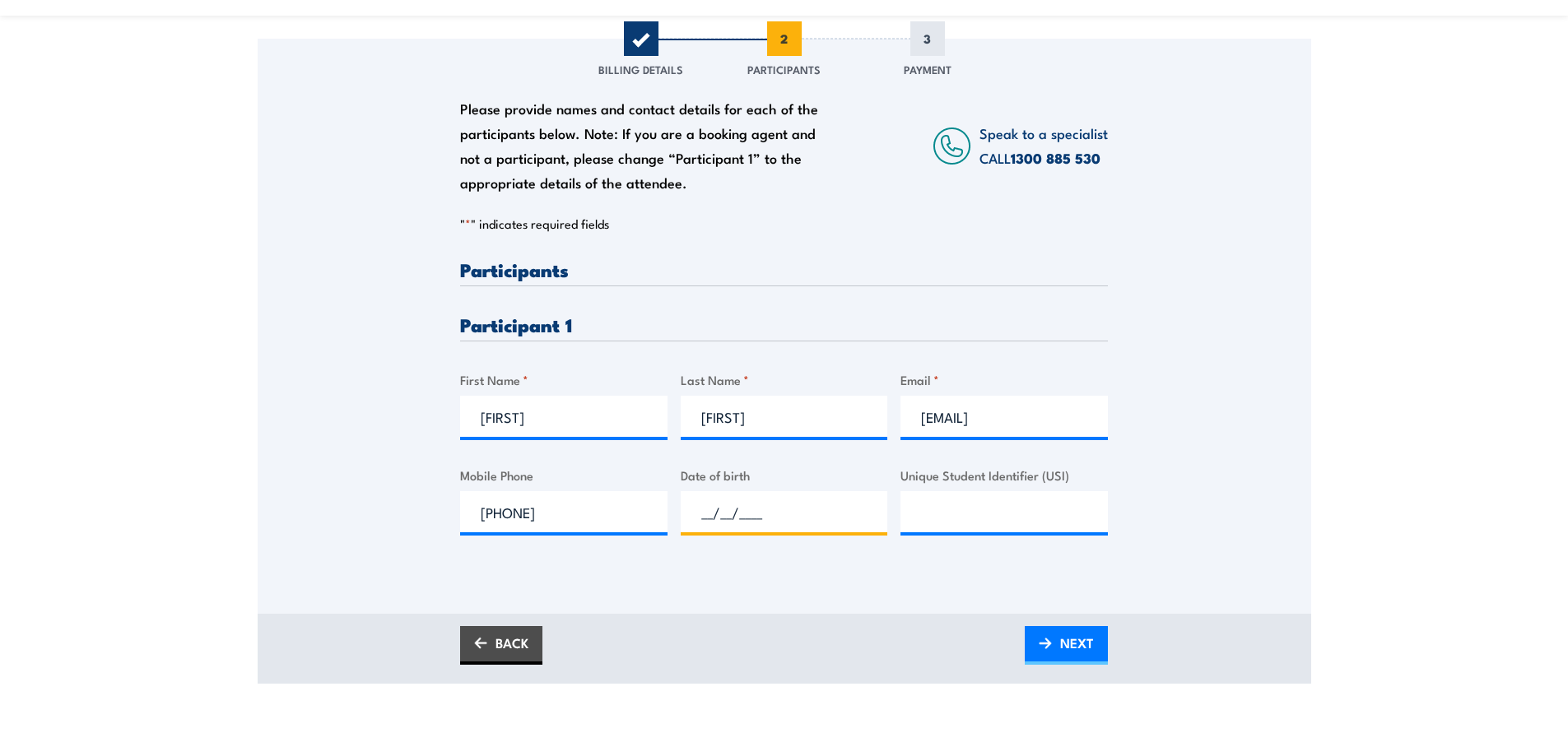 drag, startPoint x: 761, startPoint y: 517, endPoint x: 837, endPoint y: 517, distance: 76 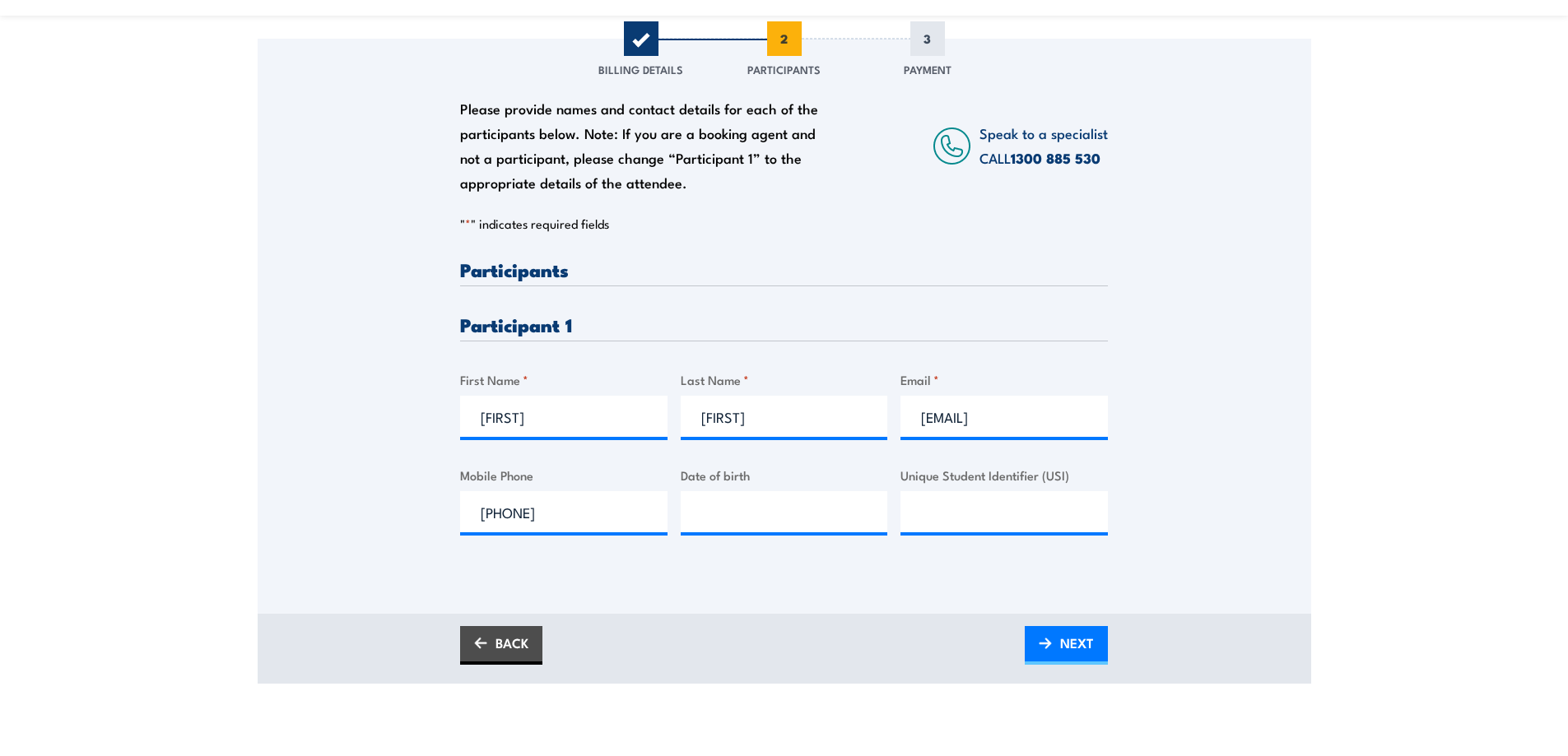 click on "Please provide names and contact details for each of the participants below.  Note: If you are a booking agent and not a participant, please change “Participant 1” to the appropriate details of the attendee.
Speak to a specialist
CALL  [PHONE]
CALL  [PHONE]
" * " indicates required fields
1 Billing Details 2 Participants 3 Payment *" at bounding box center (784, 303) 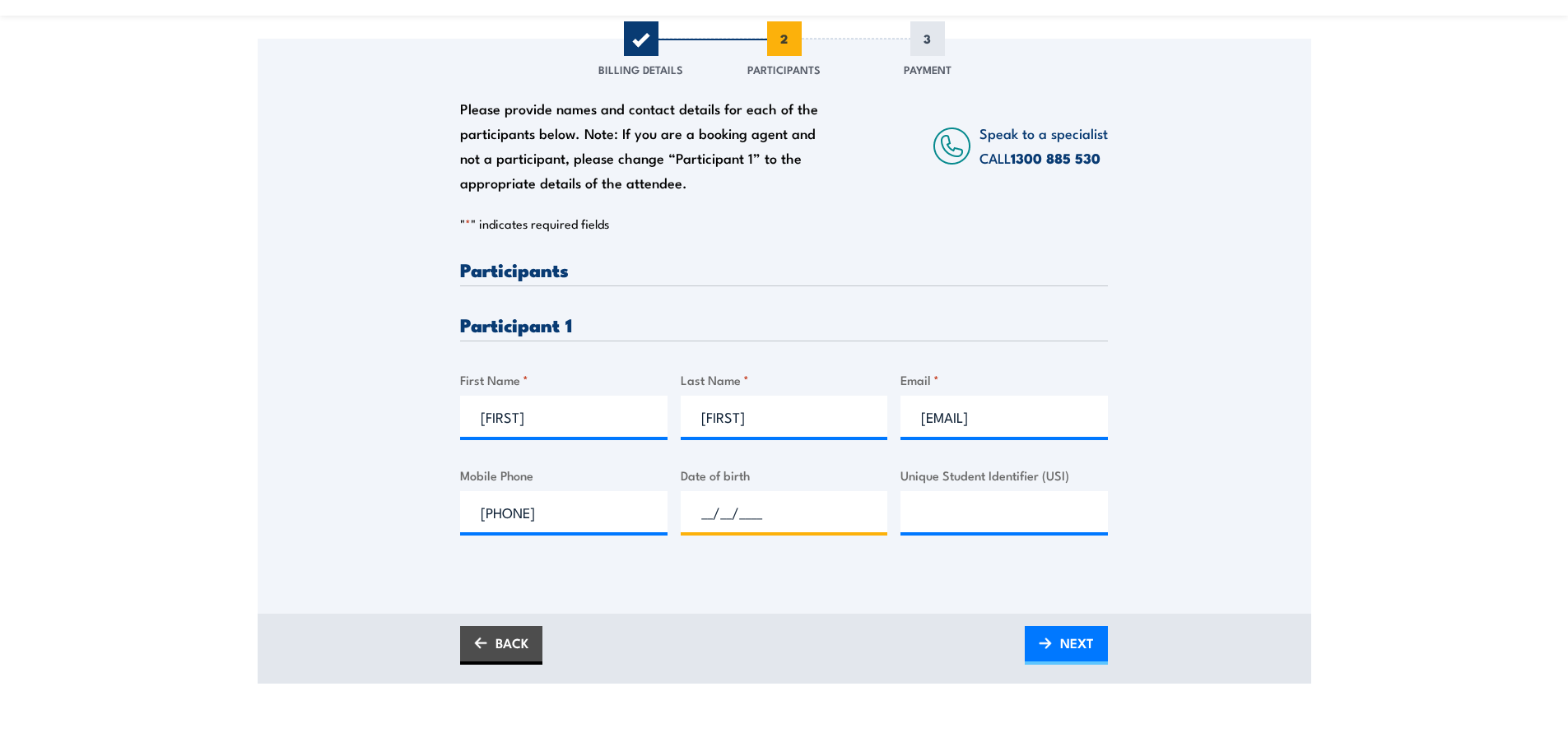 click on "__/__/____" at bounding box center (784, 512) 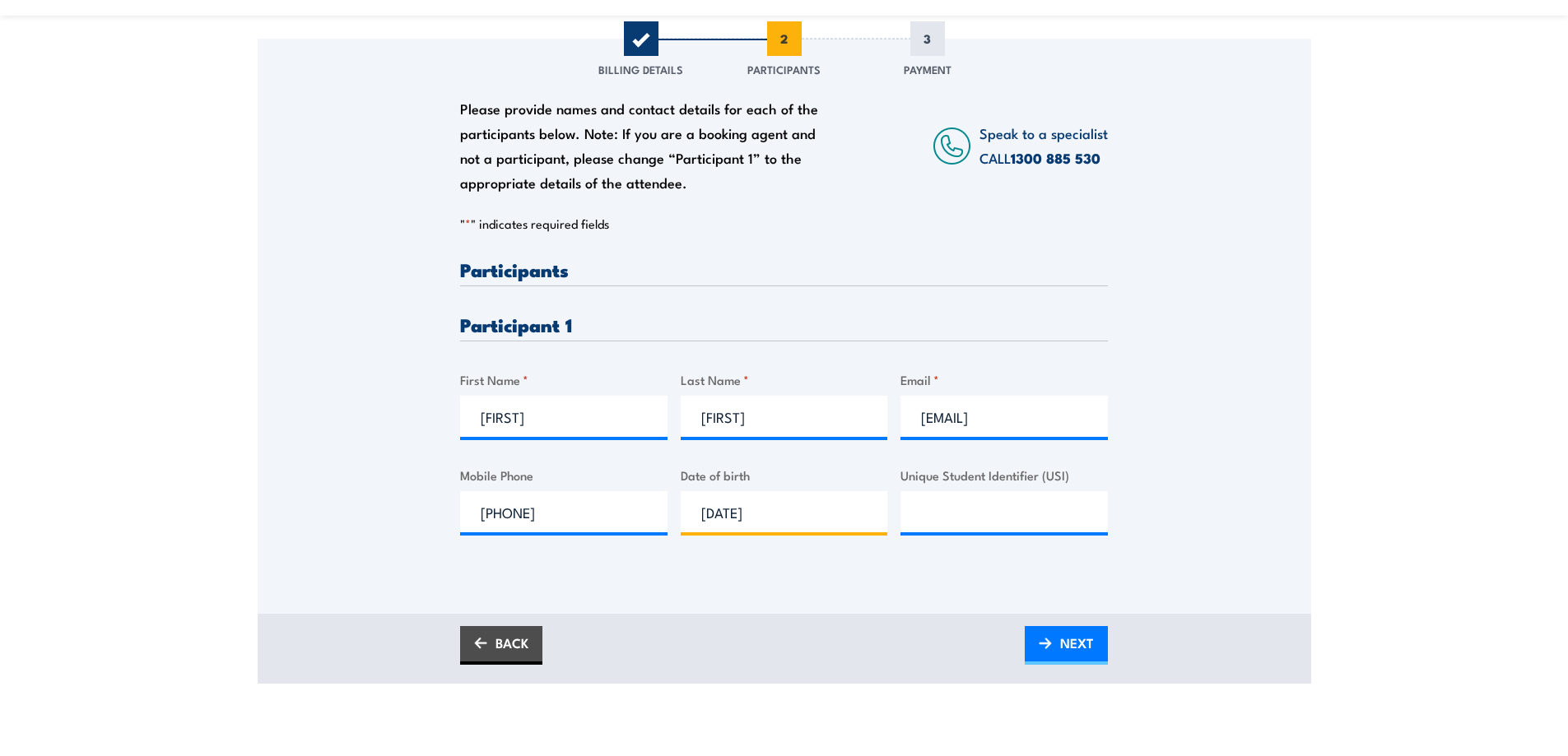 type on "[DATE]" 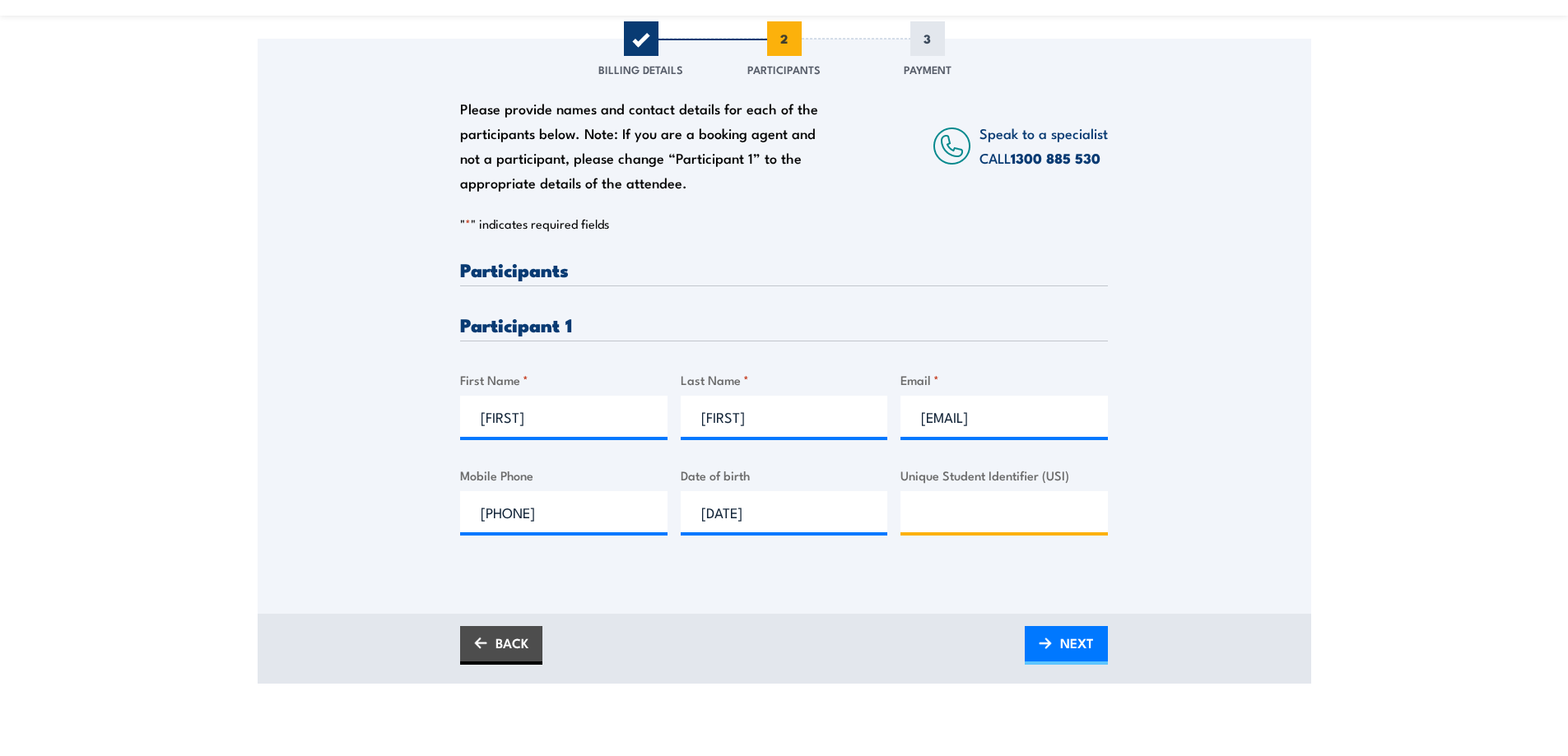 click on "Unique Student Identifier (USI)" at bounding box center [1004, 512] 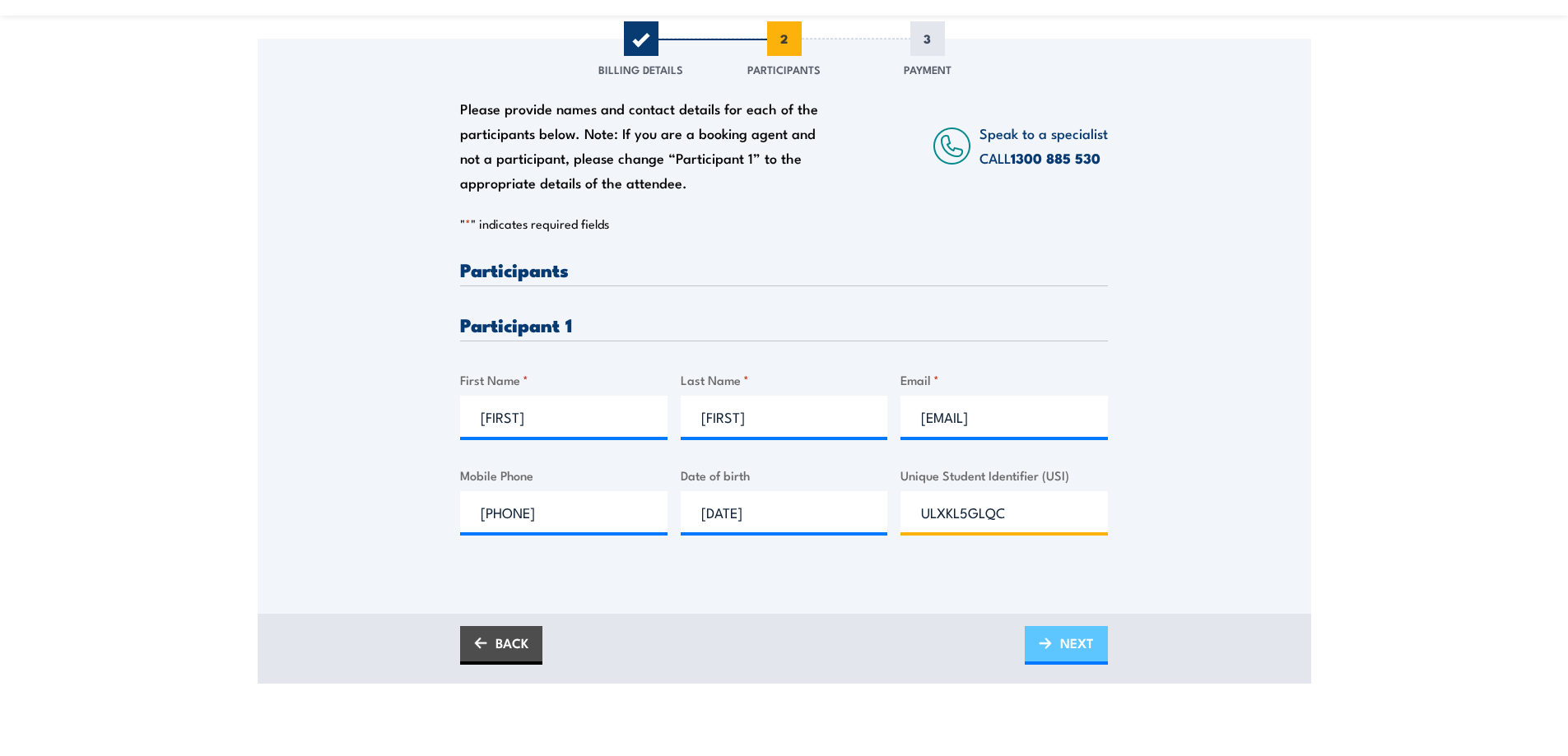 type on "ULXKL5GLQC" 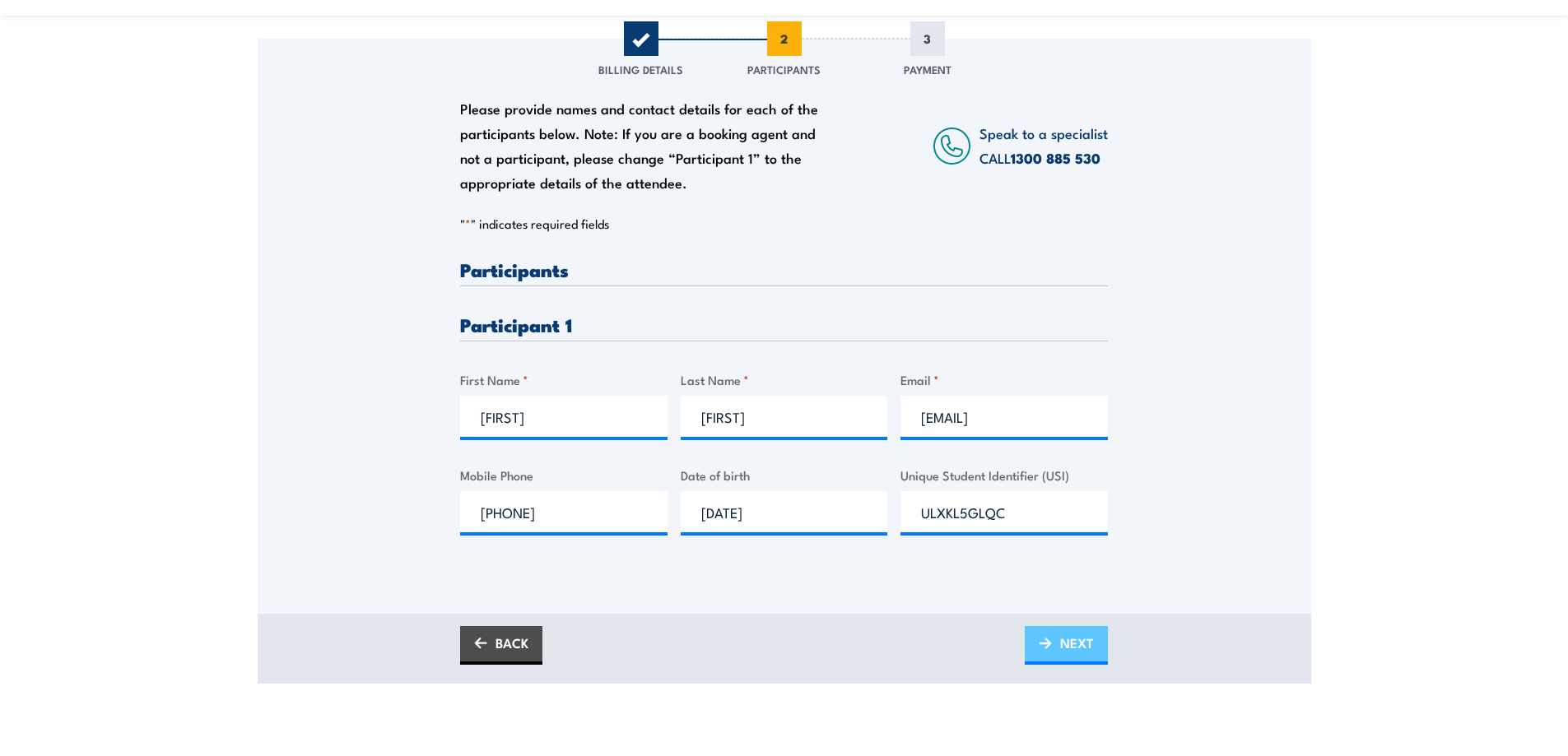 click on "NEXT" at bounding box center [1066, 645] 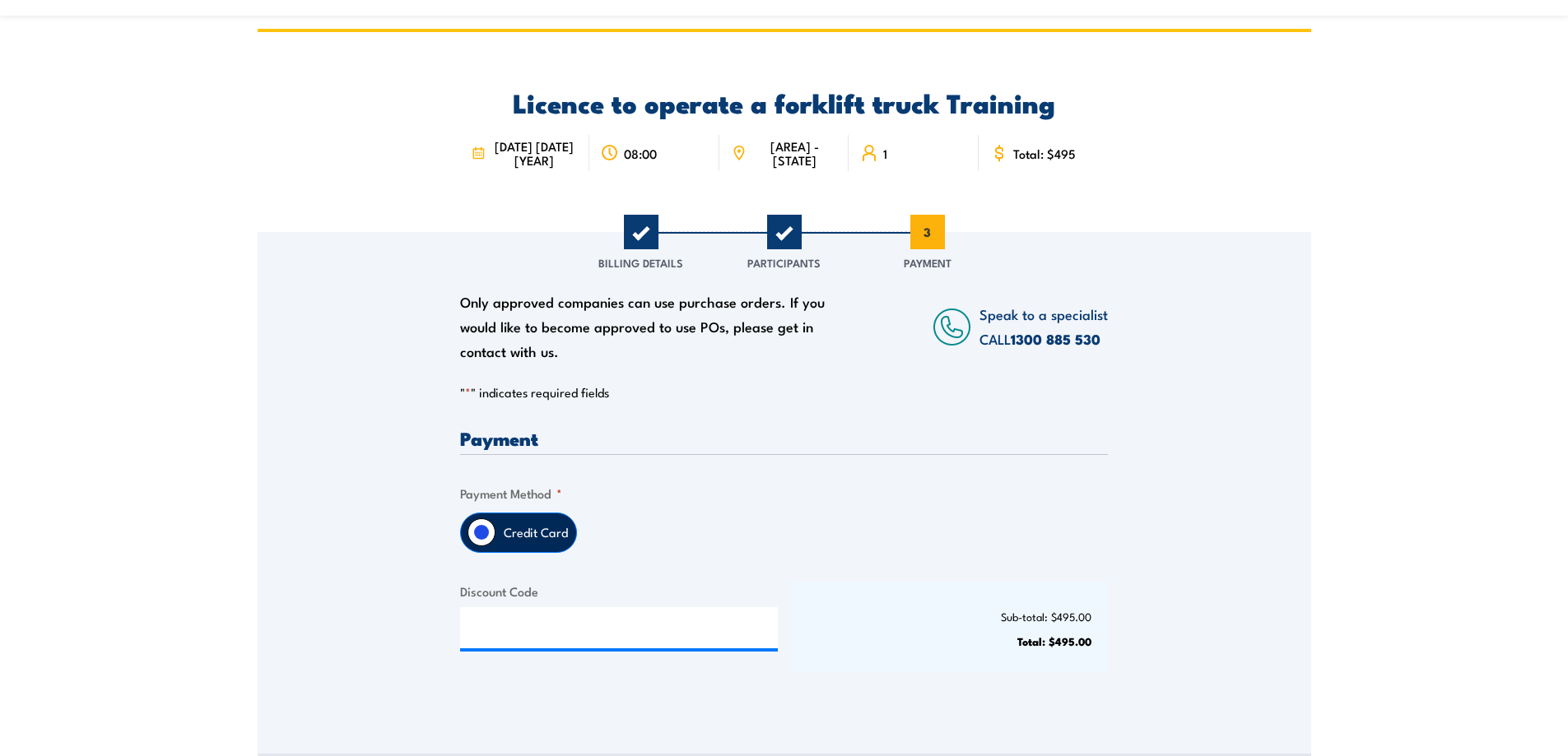 scroll, scrollTop: 82, scrollLeft: 0, axis: vertical 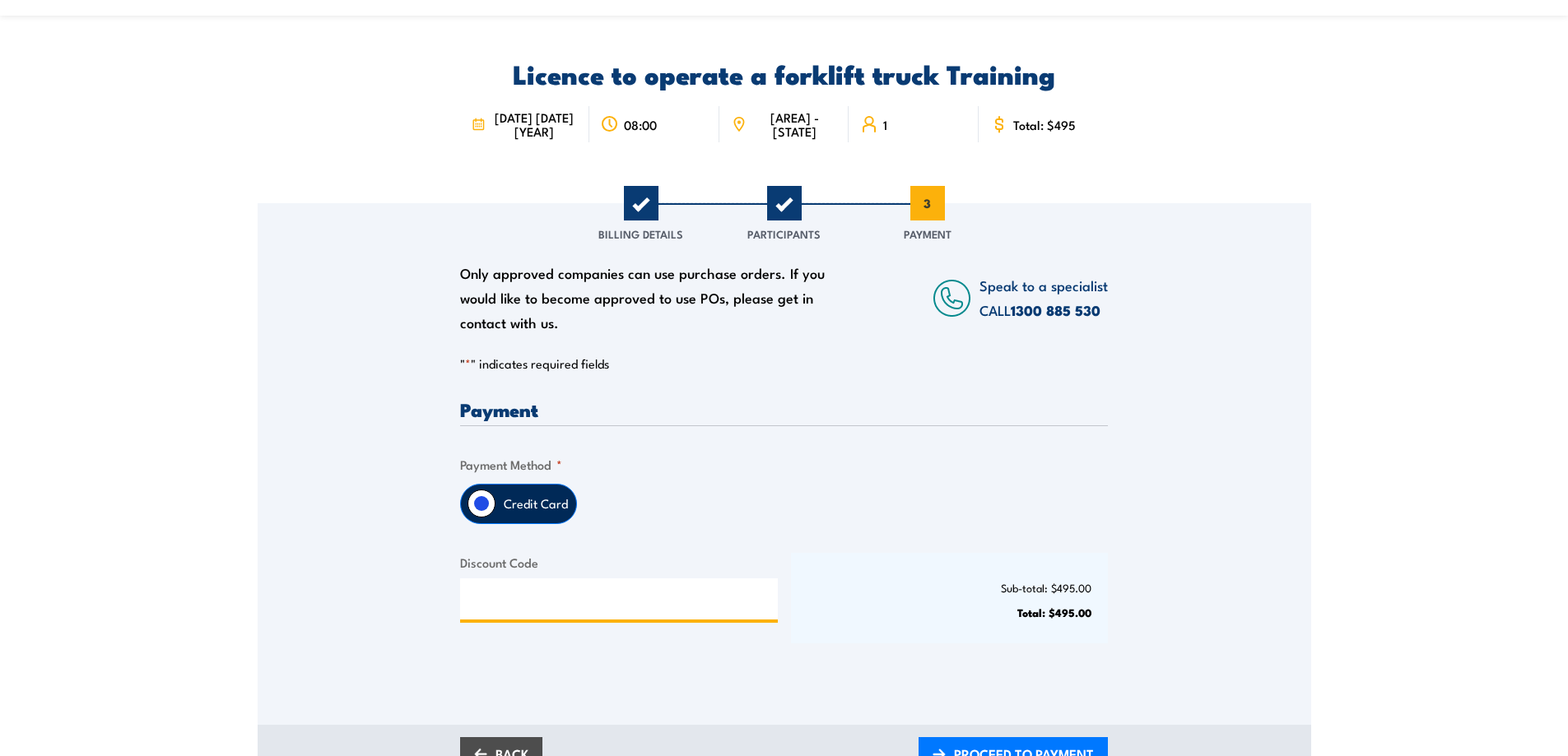 click on "Discount Code" at bounding box center [619, 599] 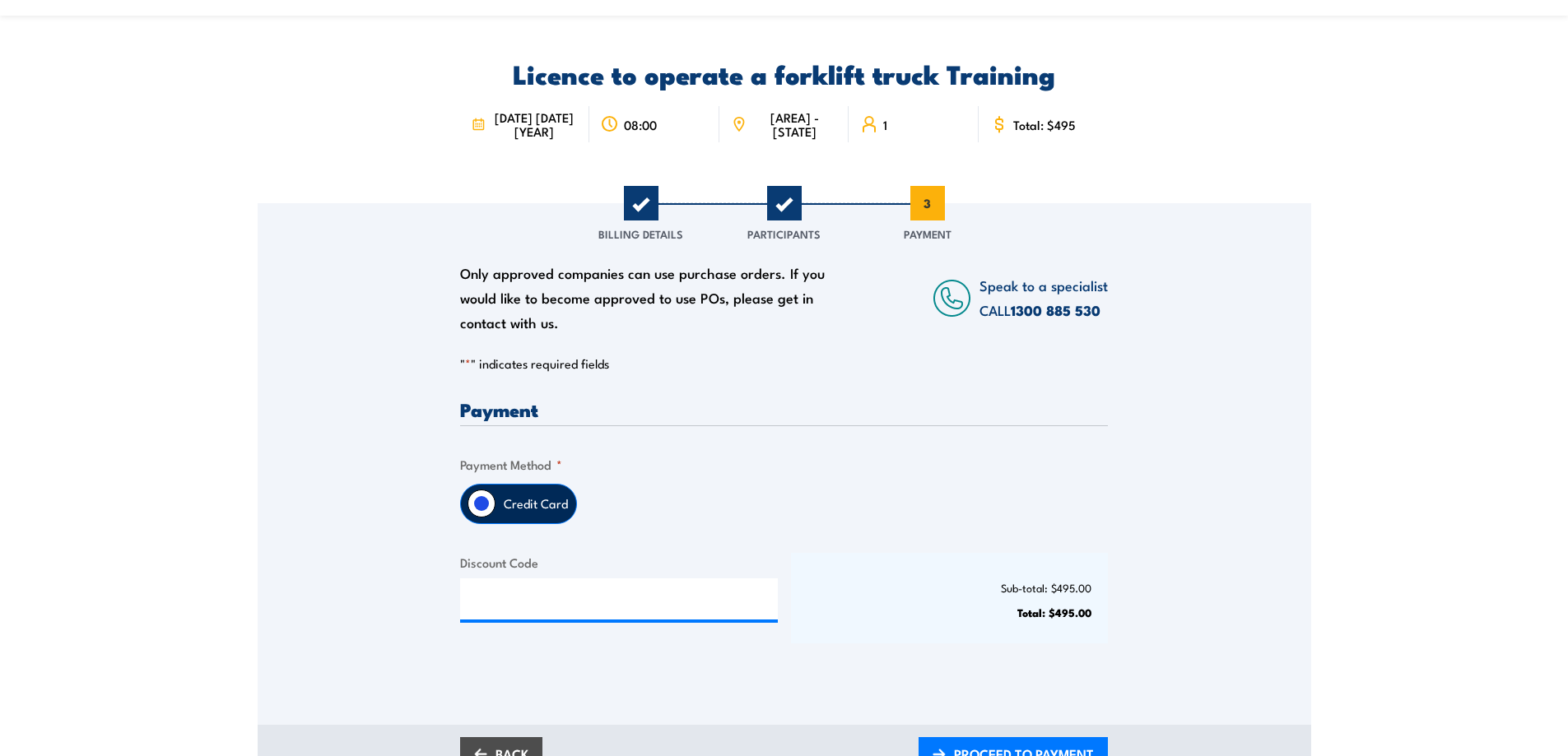 click on "Only approved companies can use purchase orders. If you would like to become approved to use POs, please get in contact with us.
Speak to a specialist
CALL  [PHONE]
CALL  [PHONE]
" * " indicates required fields
1 Billing Details 2 Participants 3 Payment
Billing details I am enroling as: *" at bounding box center (784, 441) 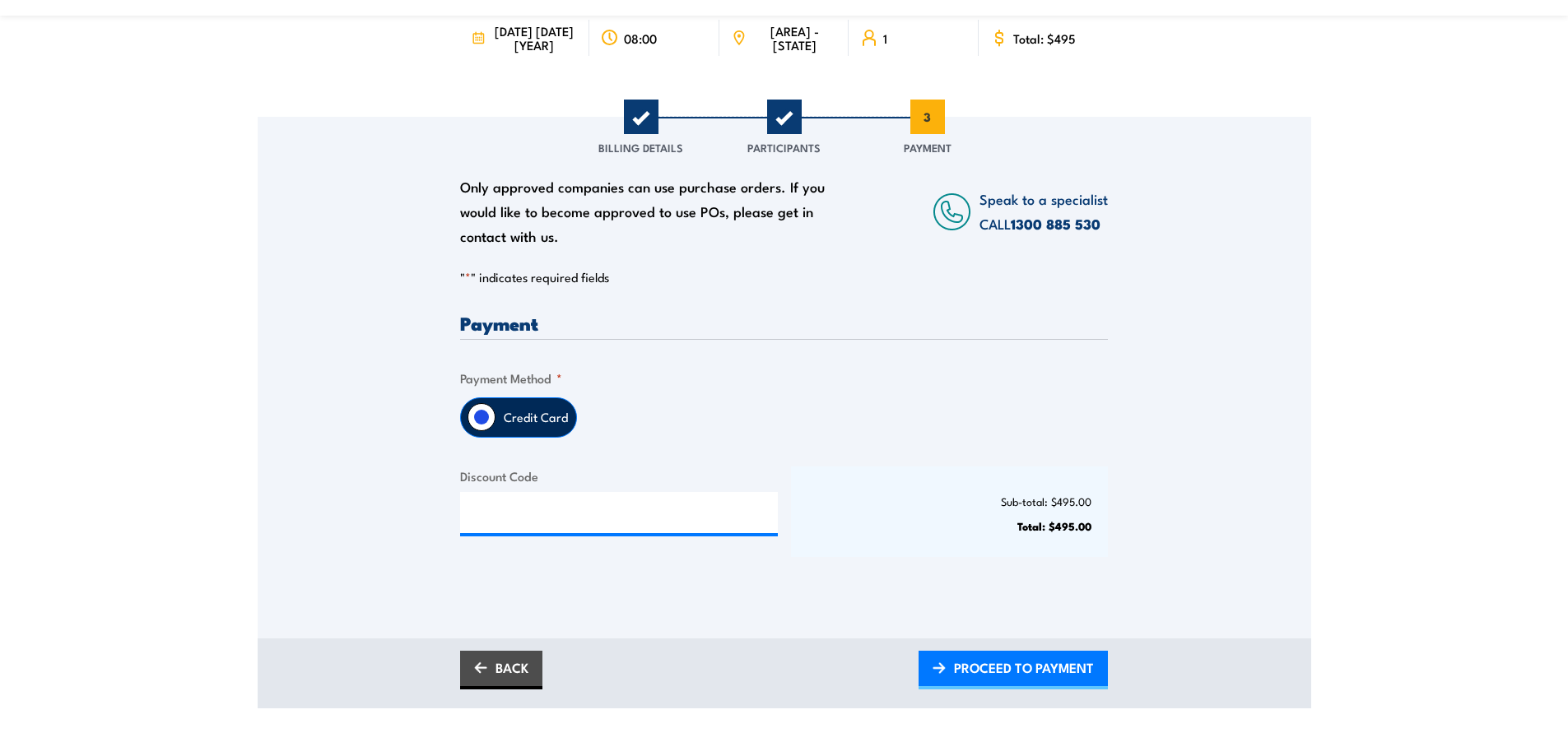 scroll, scrollTop: 329, scrollLeft: 0, axis: vertical 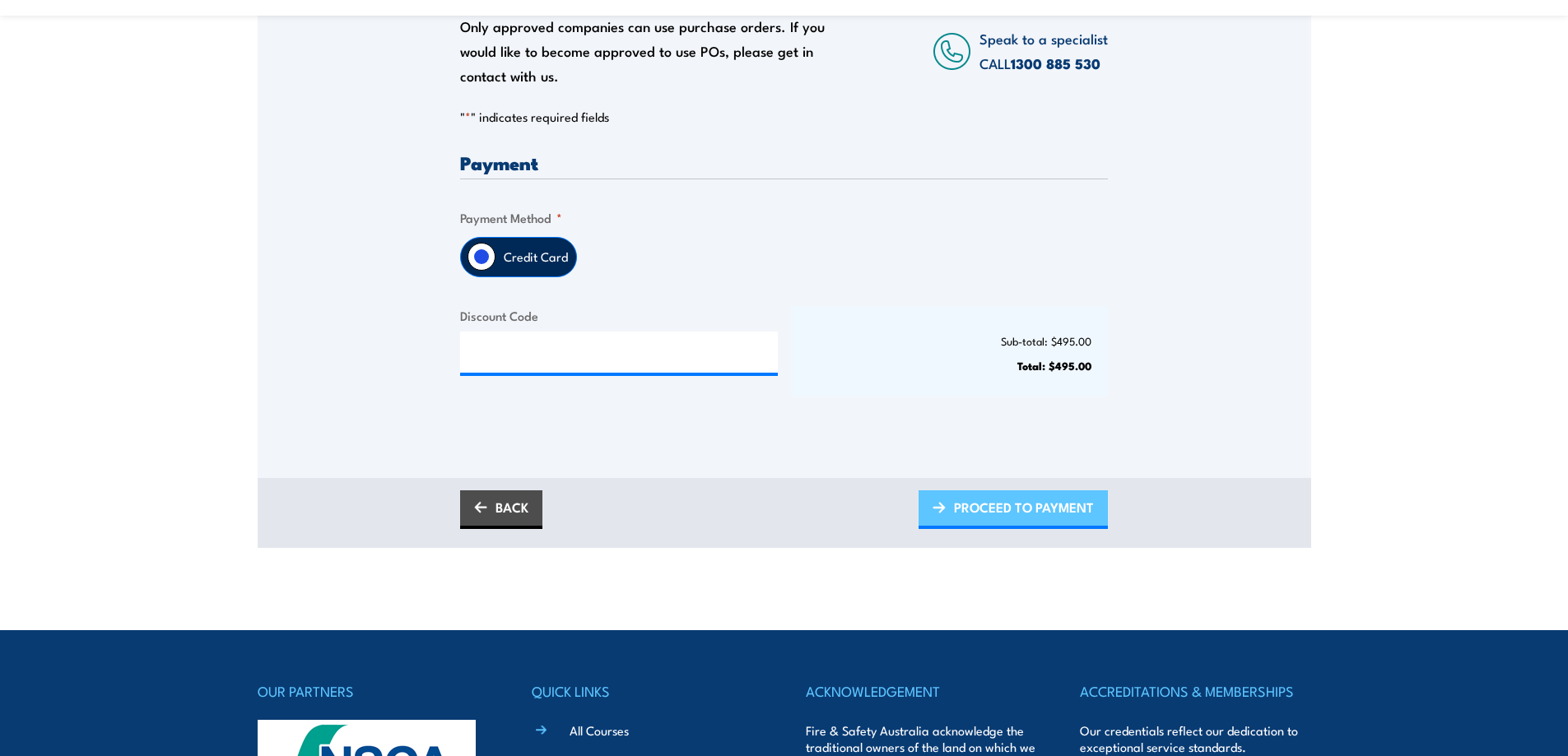 click on "PROCEED TO PAYMENT" at bounding box center [1024, 507] 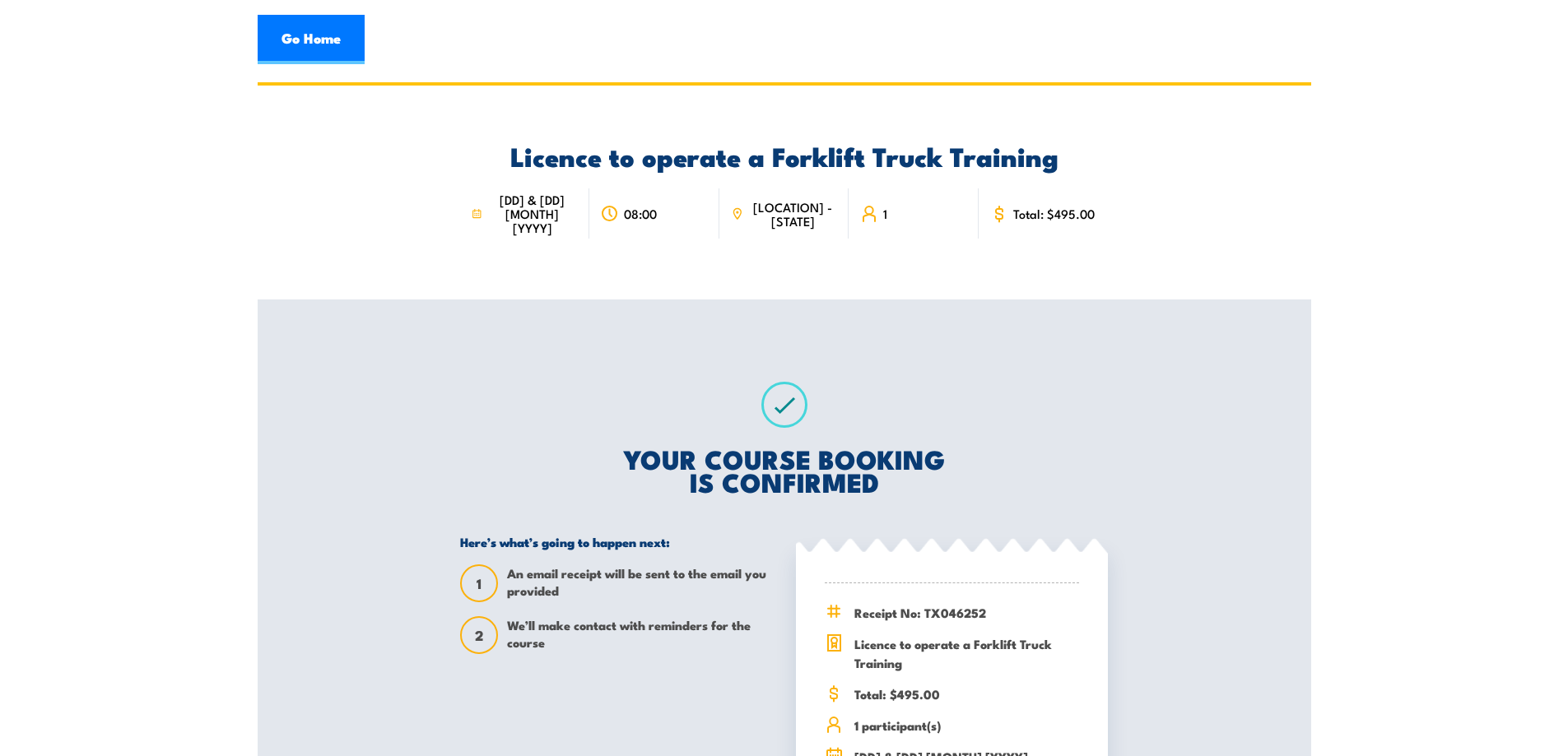 scroll, scrollTop: 0, scrollLeft: 0, axis: both 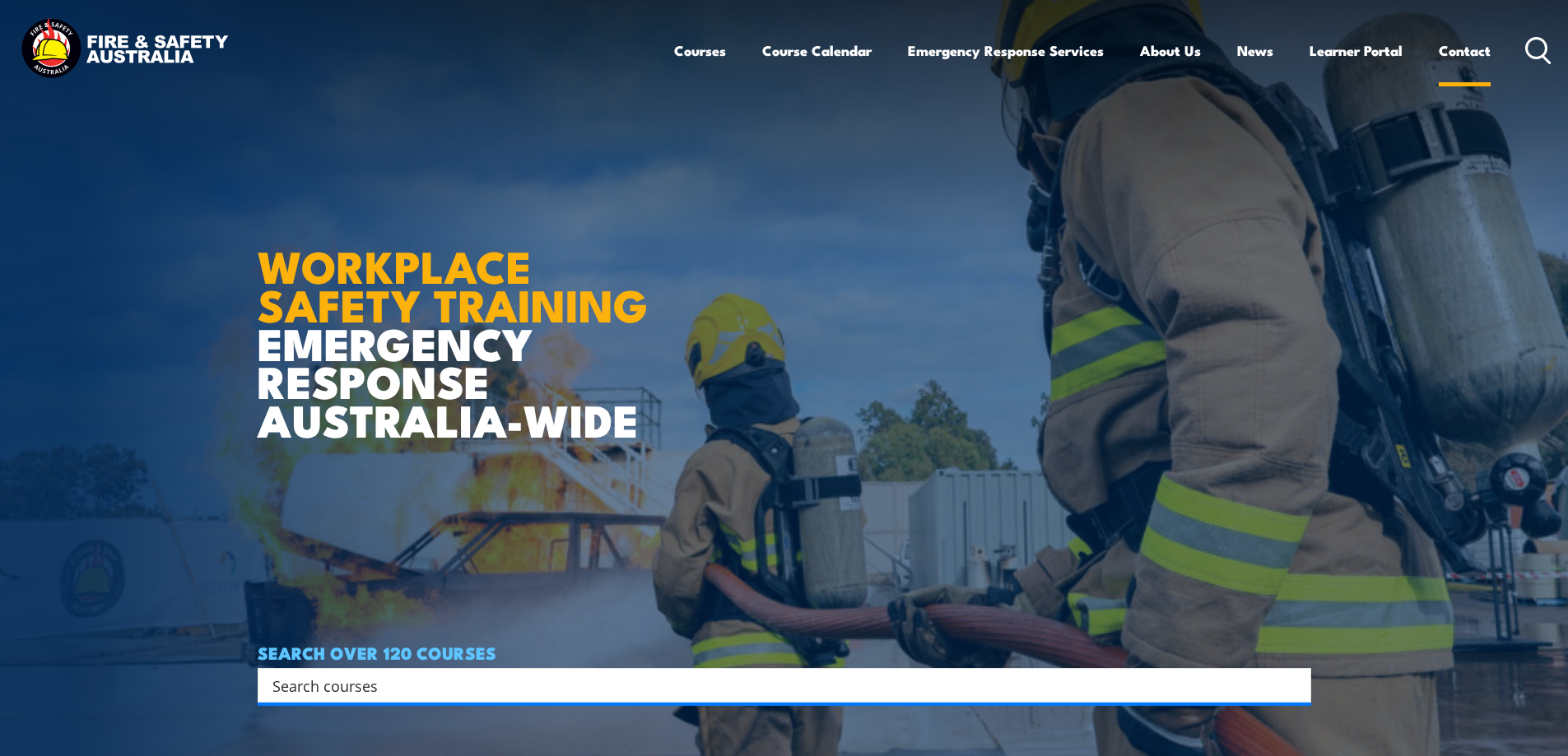 click on "Contact" at bounding box center (1464, 50) 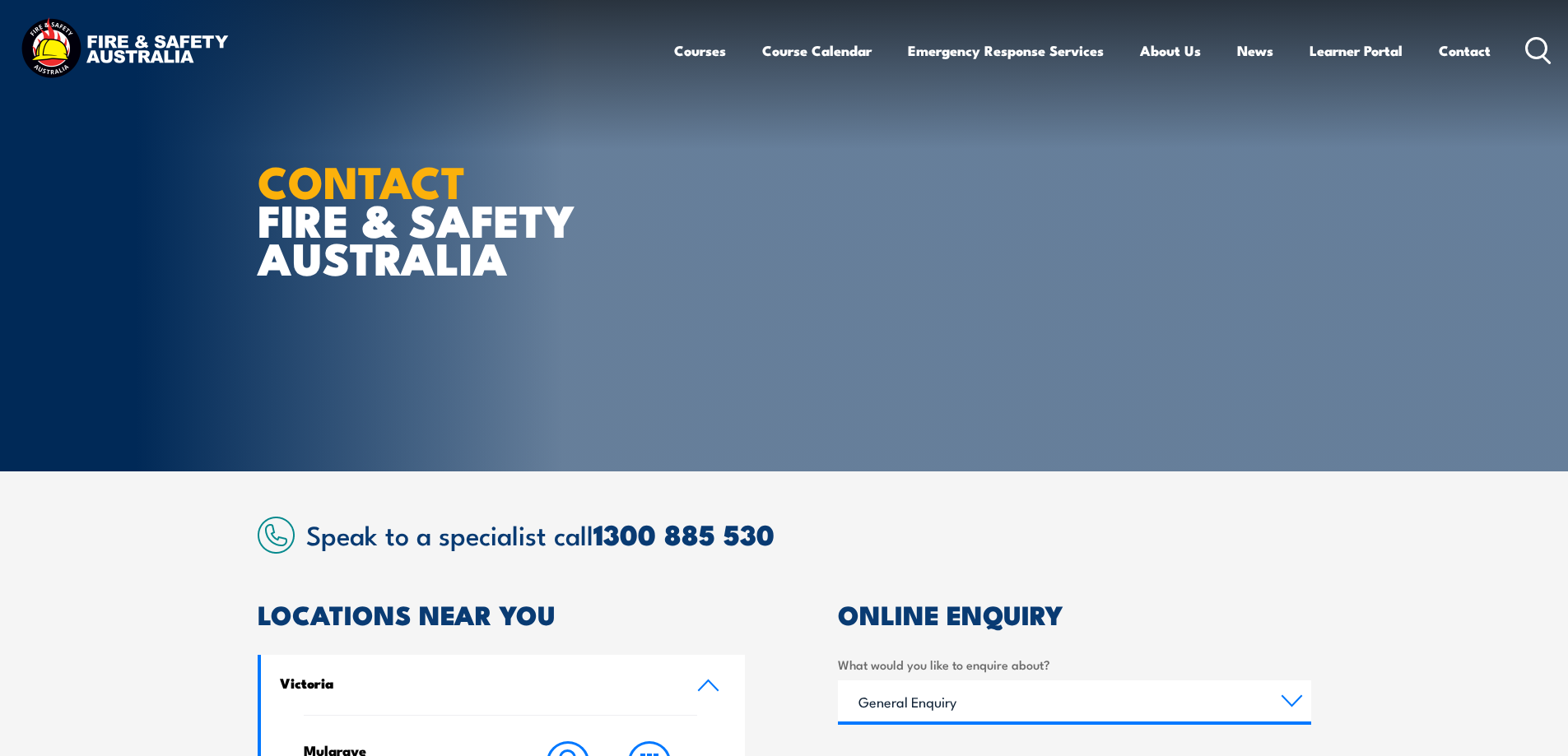 scroll, scrollTop: 0, scrollLeft: 0, axis: both 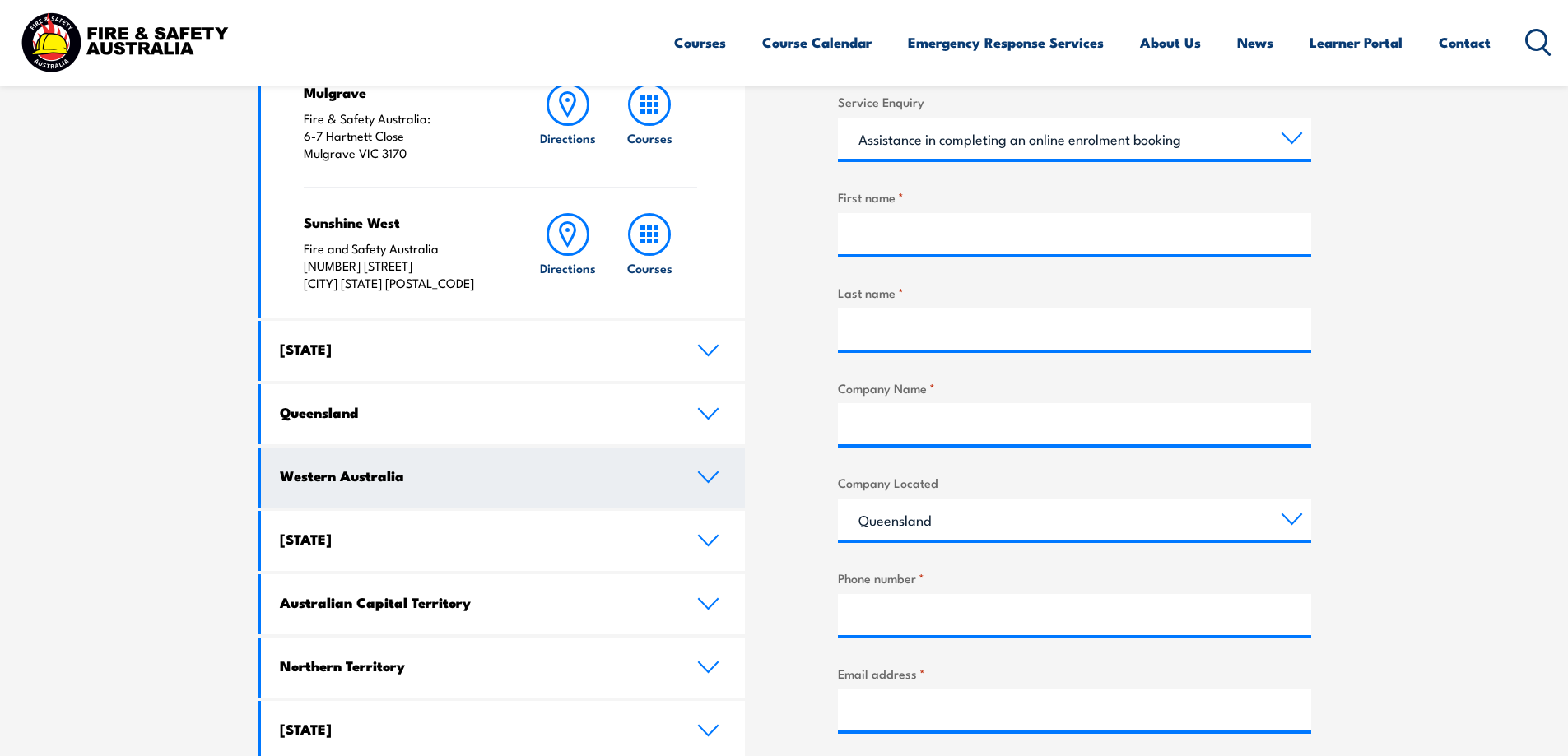 click on "Western Australia" at bounding box center (476, 475) 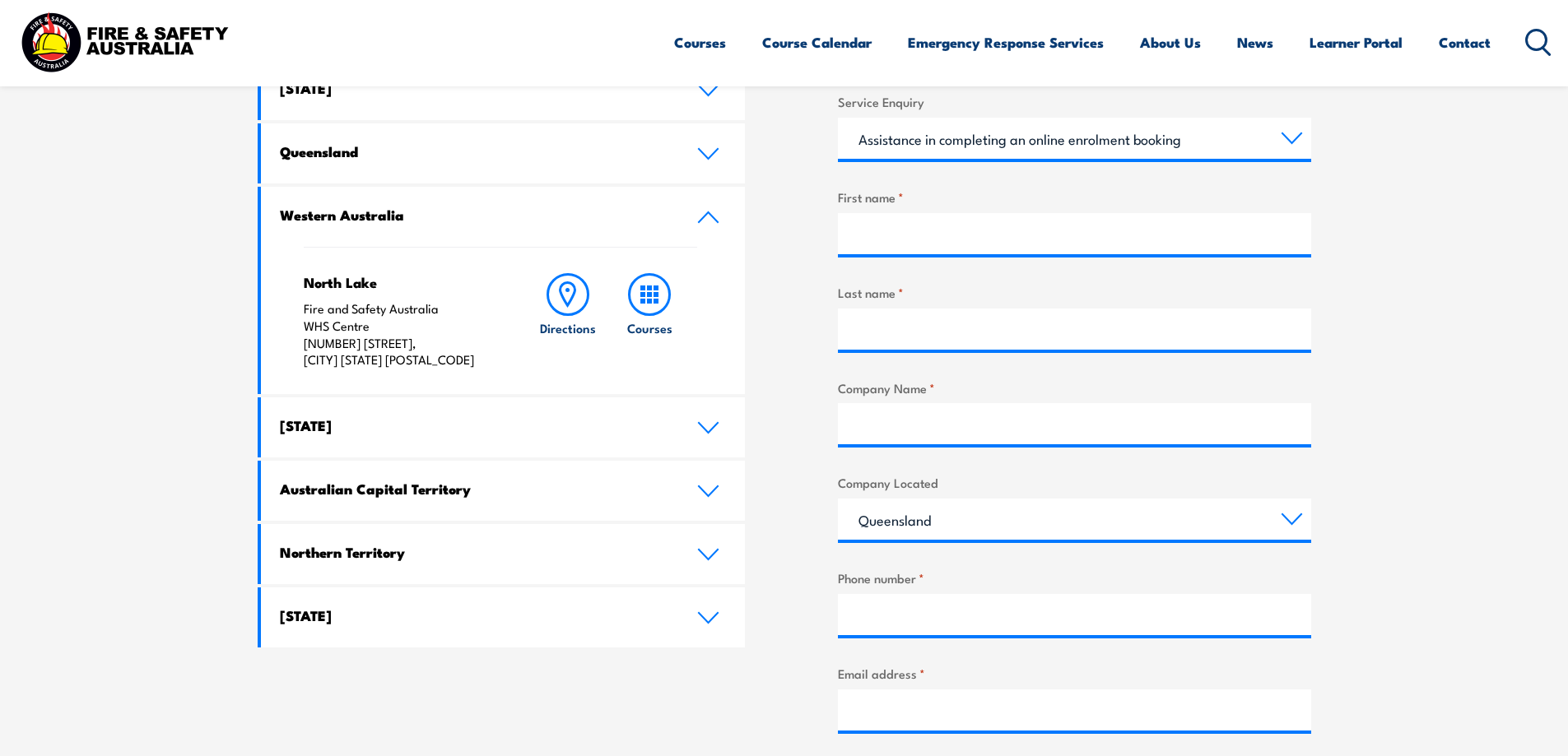 click on "Speak to a specialist call  1300 885 530
LOCATIONS NEAR YOU
Victoria
Mulgrave
Fire & Safety Australia:
6-7 Hartnett Close
Mulgrave VIC 3170
Directions Courses" at bounding box center [784, 475] 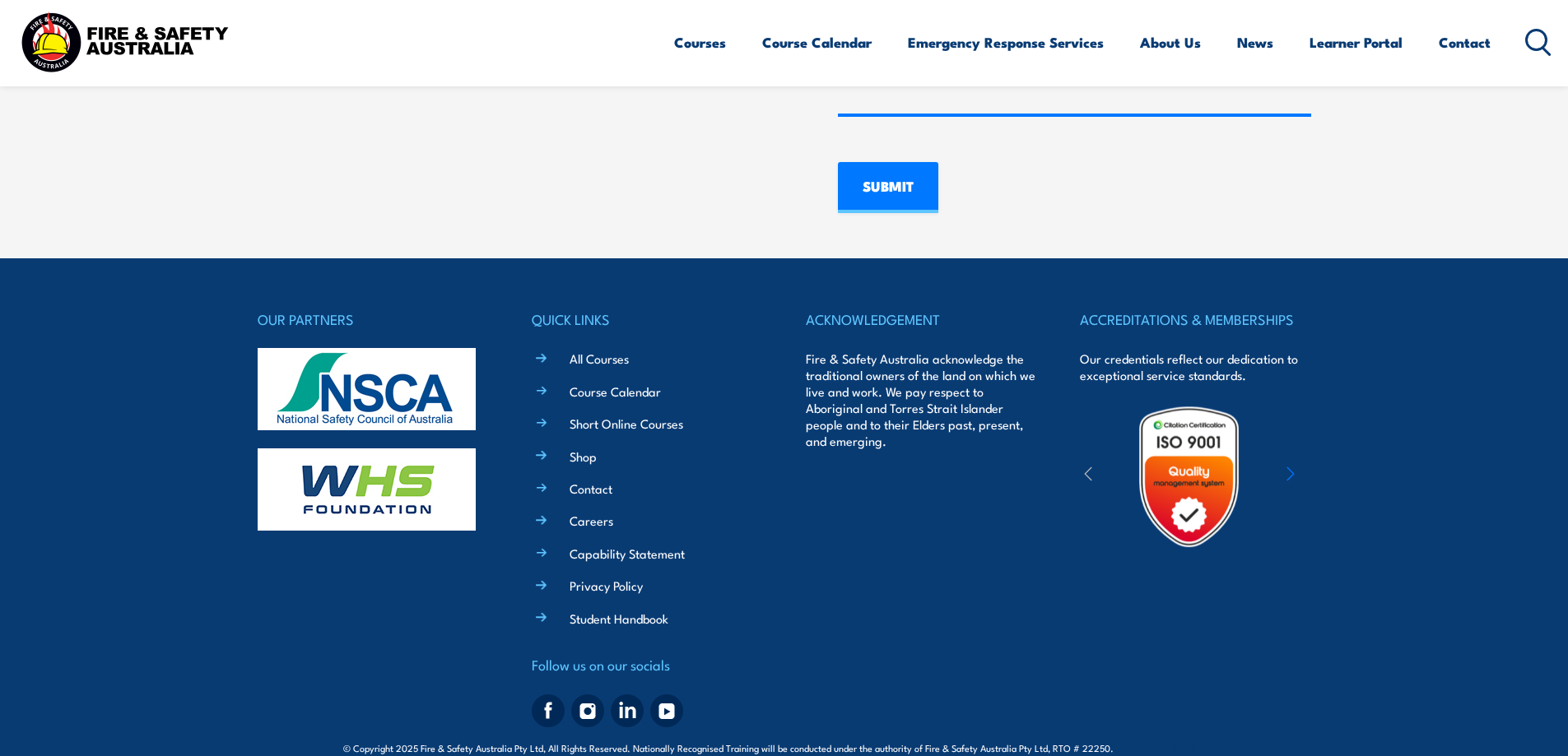scroll, scrollTop: 1563, scrollLeft: 0, axis: vertical 